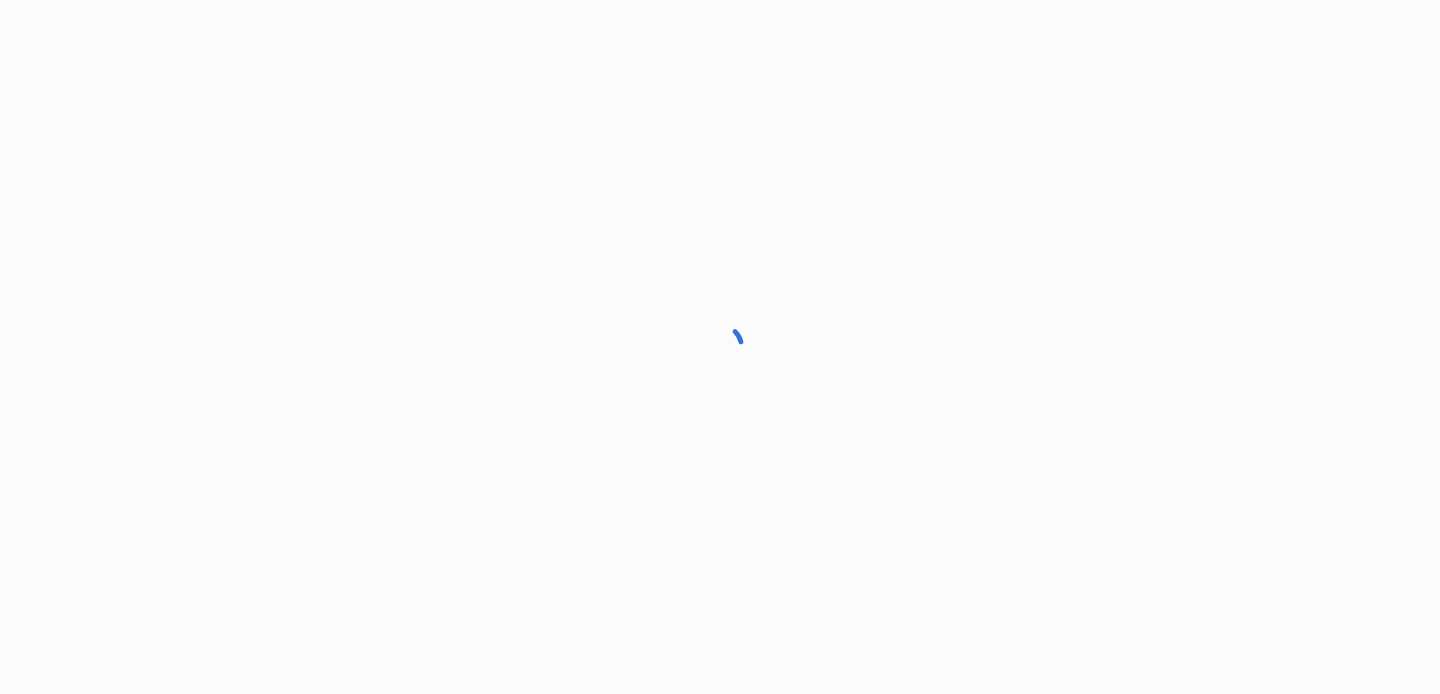 scroll, scrollTop: 0, scrollLeft: 0, axis: both 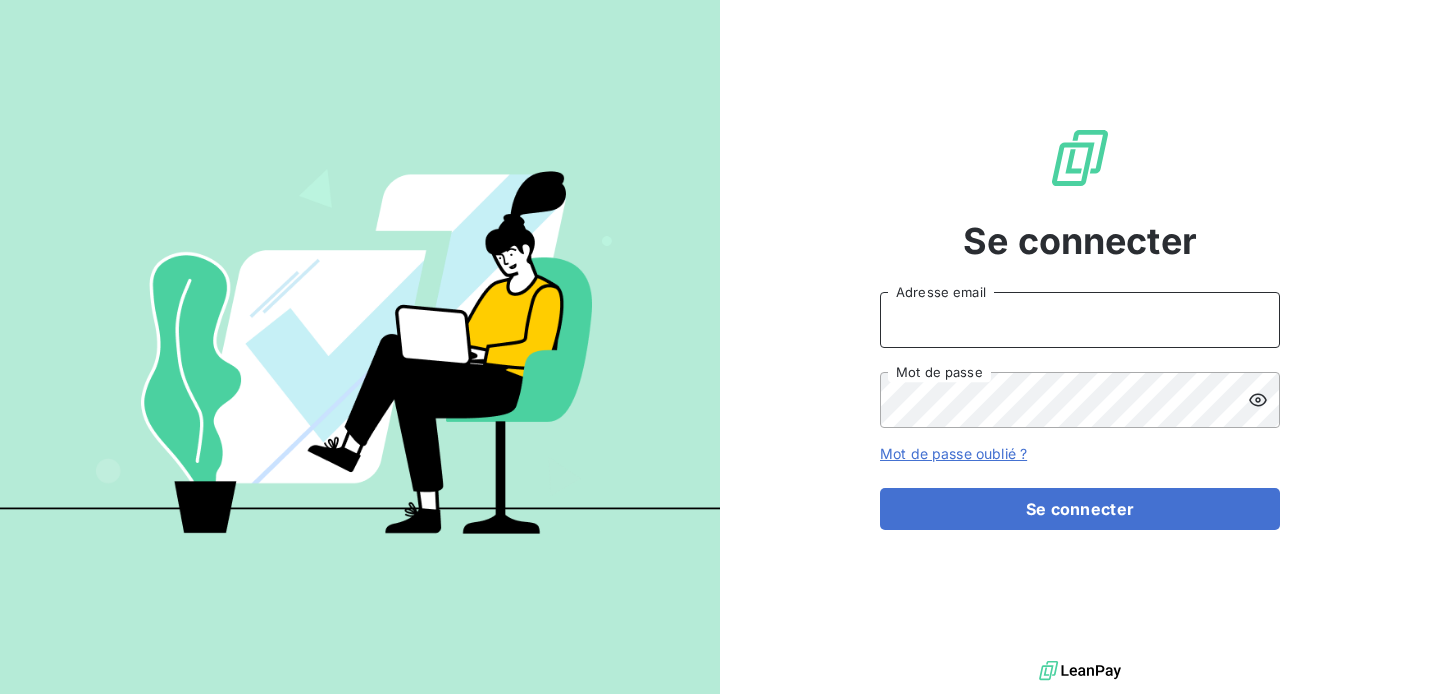 type on "[USERNAME]@[DOMAIN].com" 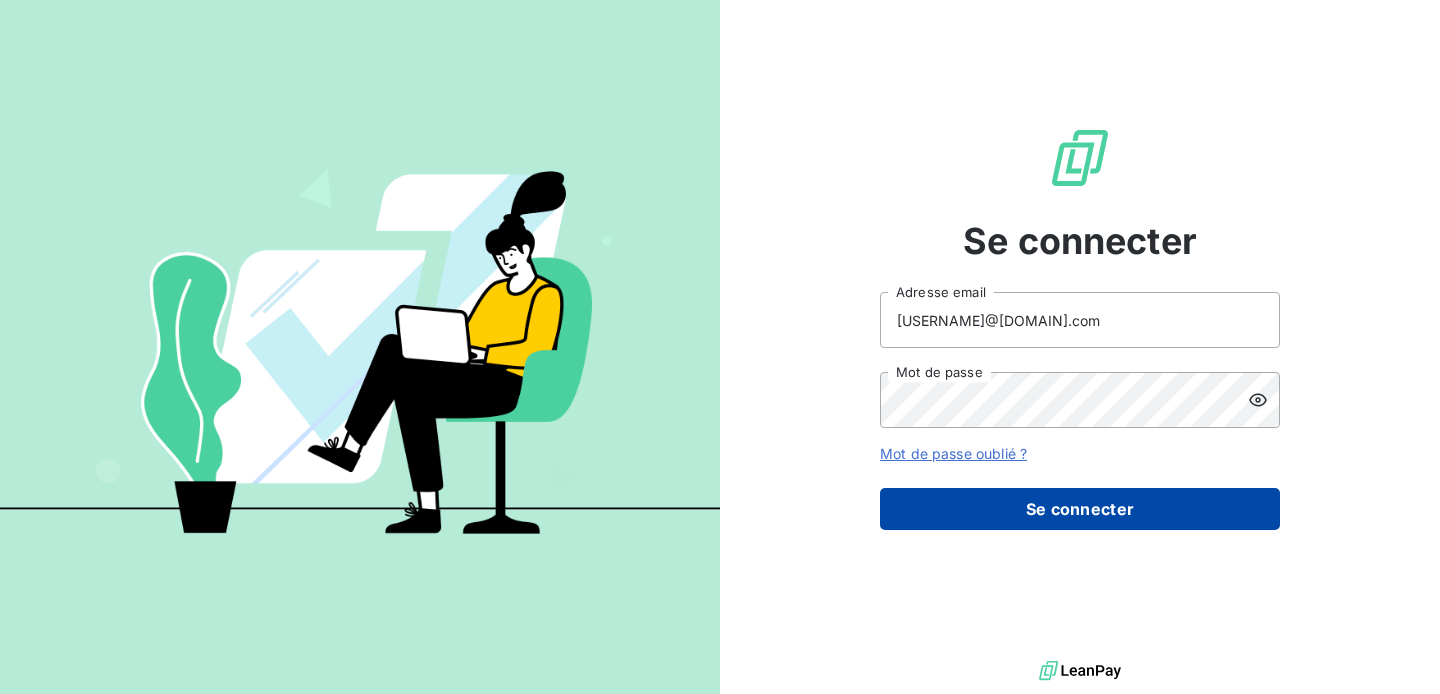 click on "Se connecter" at bounding box center (1080, 509) 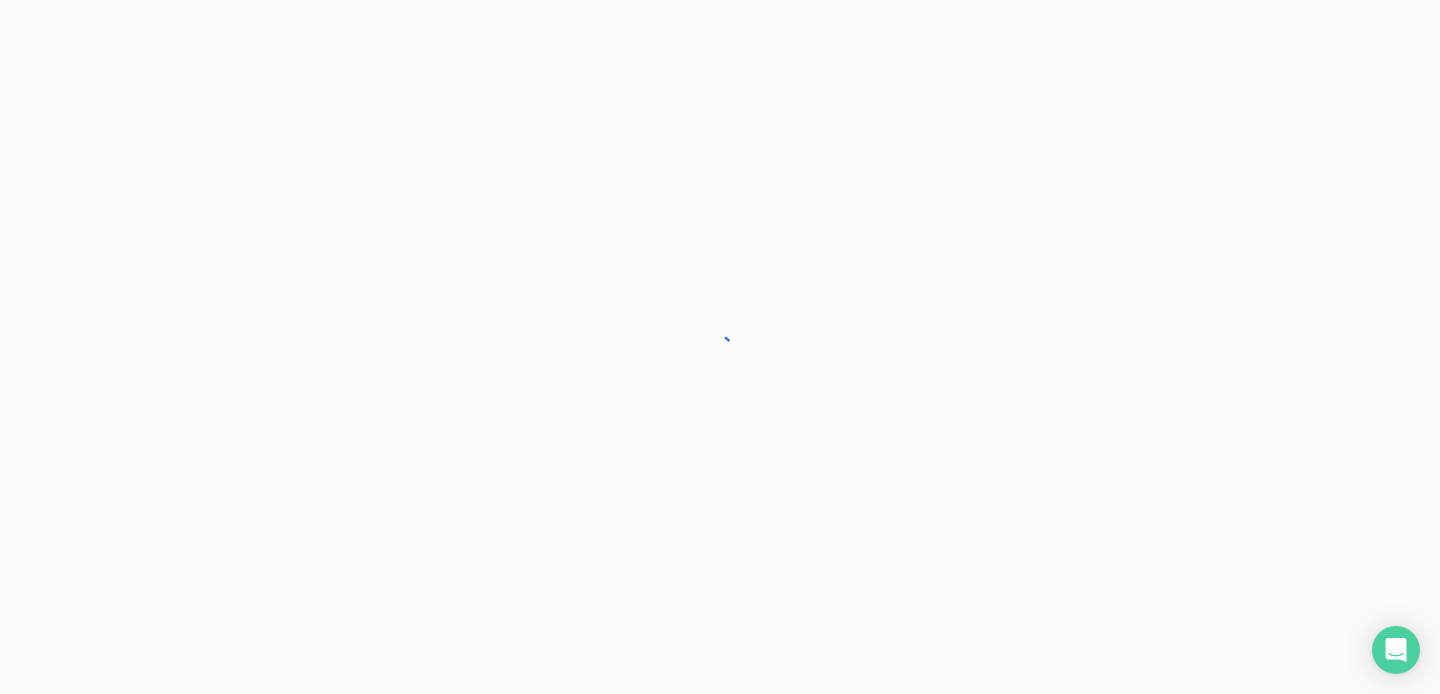 scroll, scrollTop: 0, scrollLeft: 0, axis: both 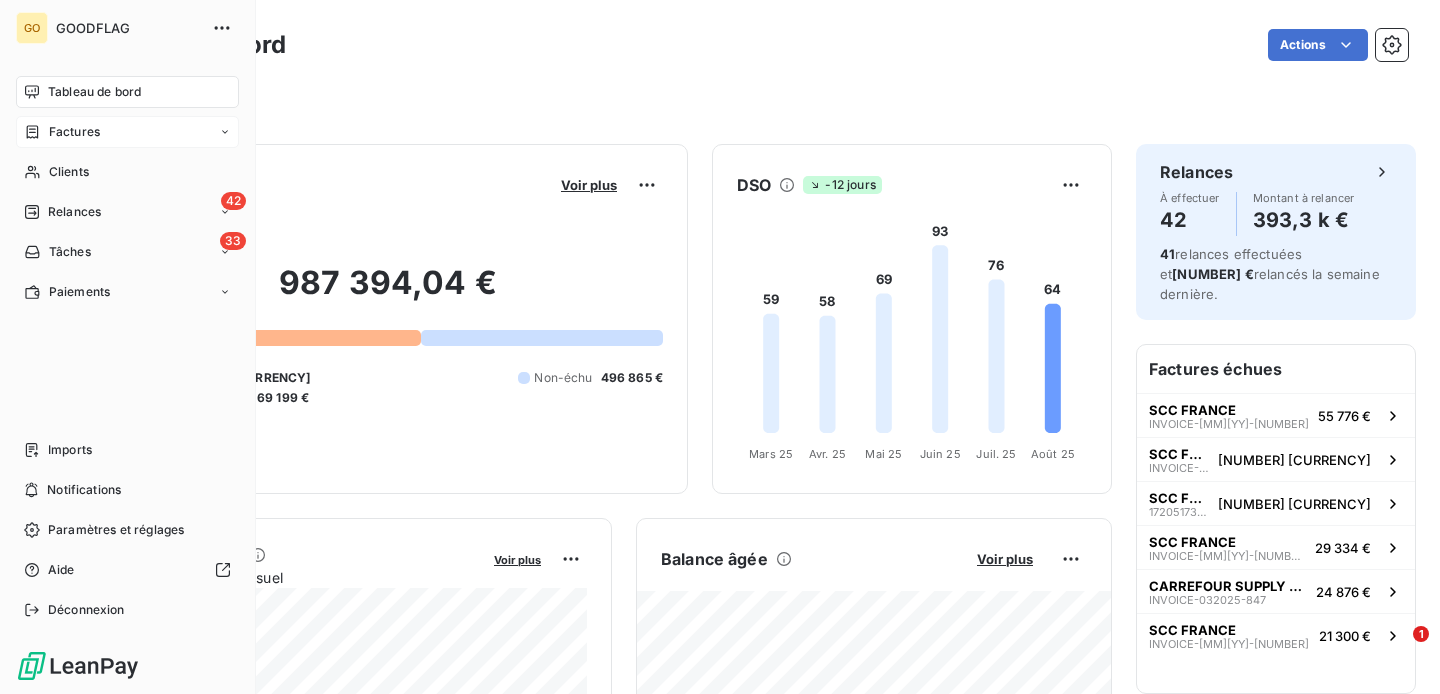 click on "Factures" at bounding box center [74, 132] 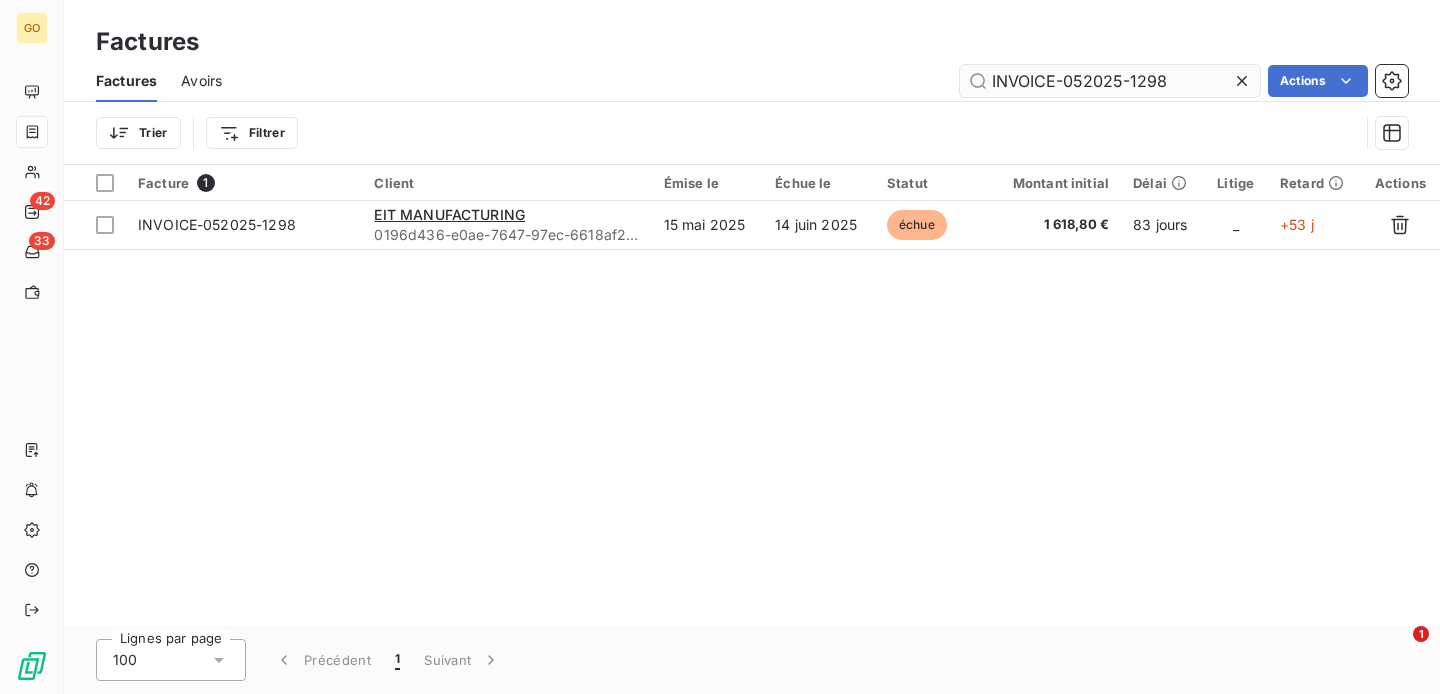 click on "INVOICE-052025-1298" at bounding box center (1110, 81) 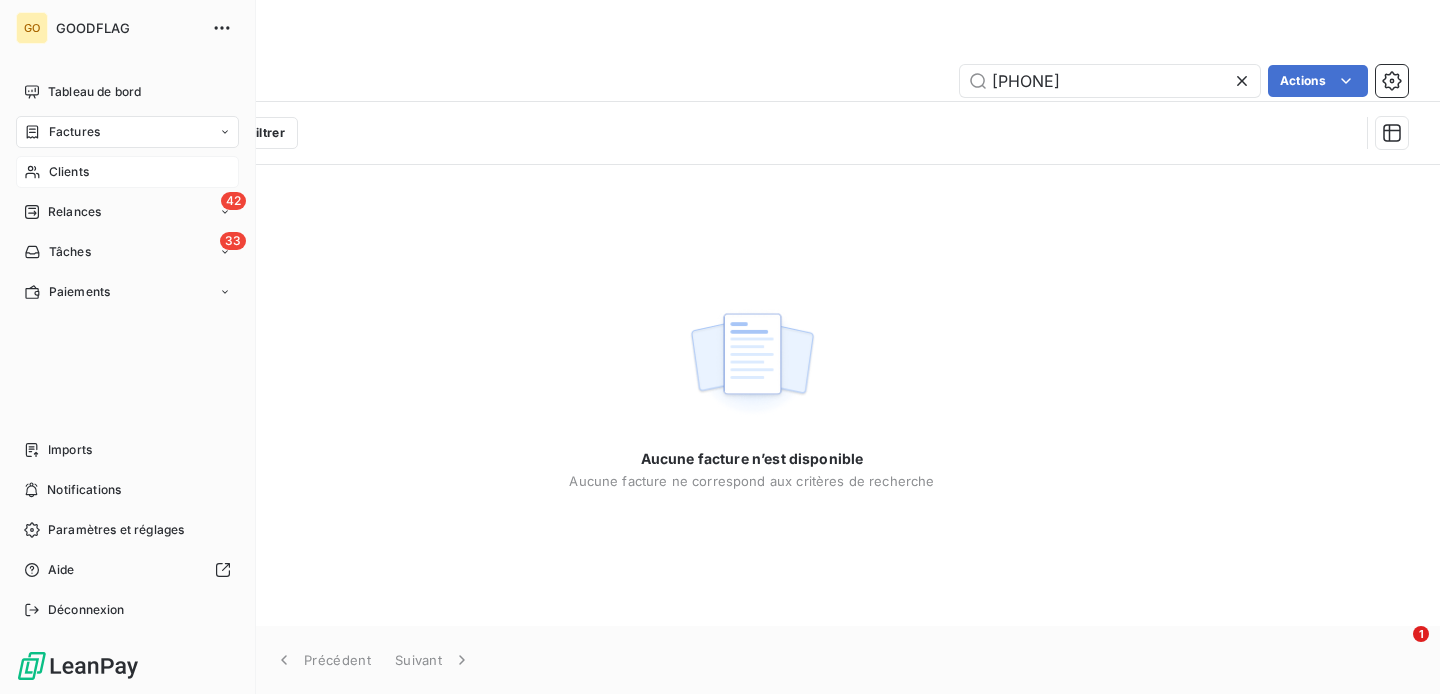 type on "FC250410-060555-019593" 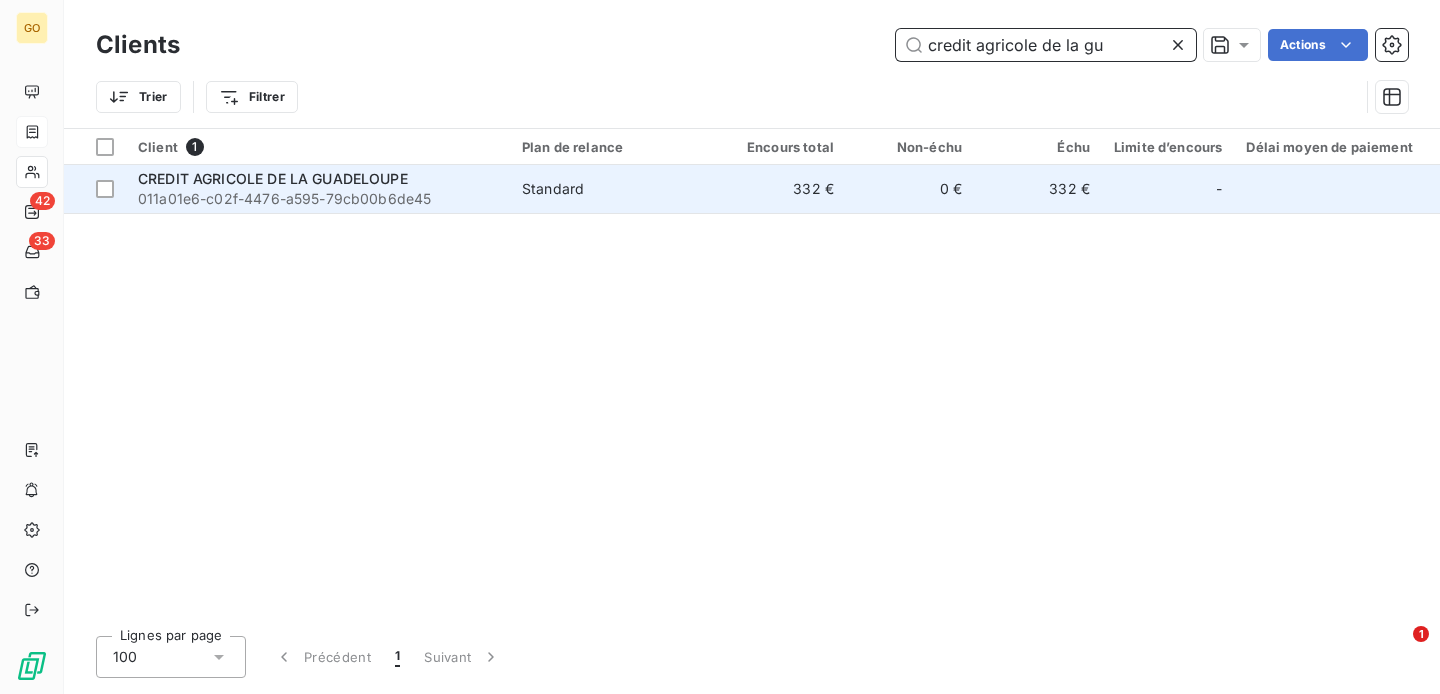 type on "credit agricole de la gu" 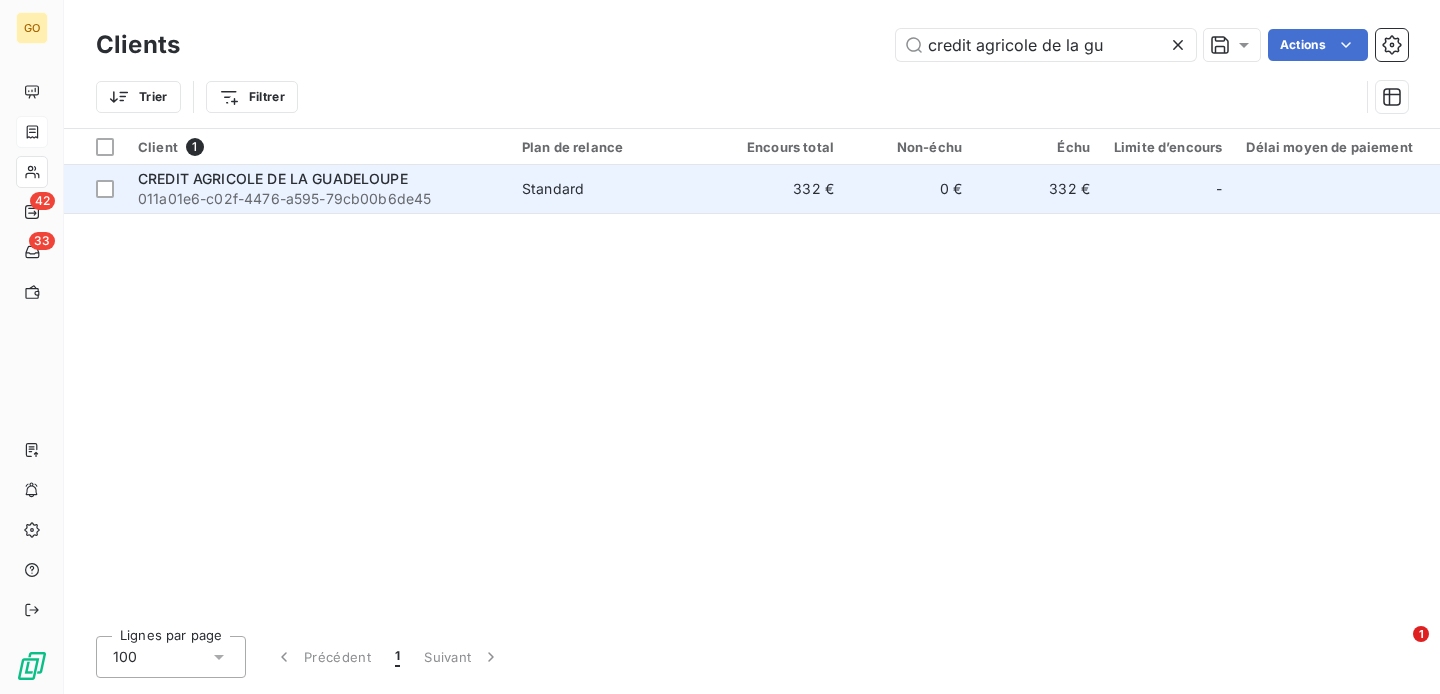 click on "CREDIT AGRICOLE DE LA GUADELOUPE" at bounding box center [273, 178] 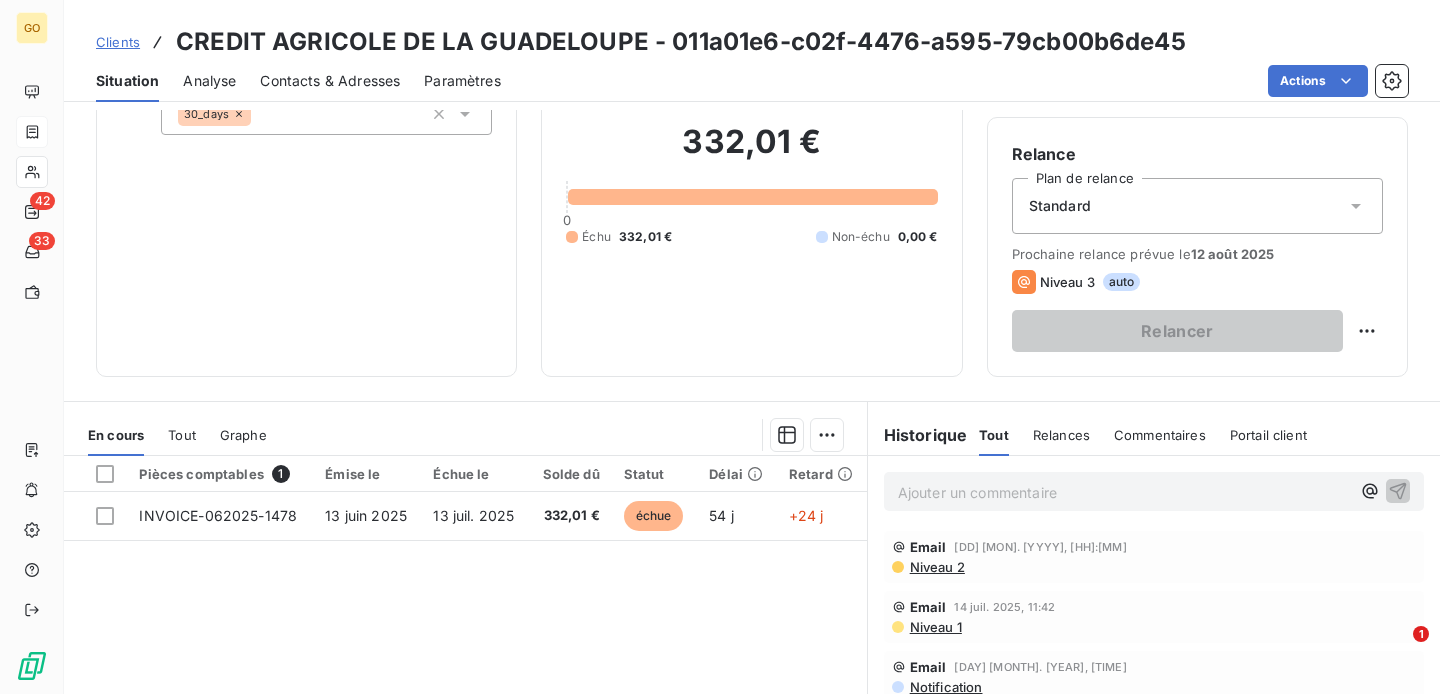 scroll, scrollTop: 0, scrollLeft: 0, axis: both 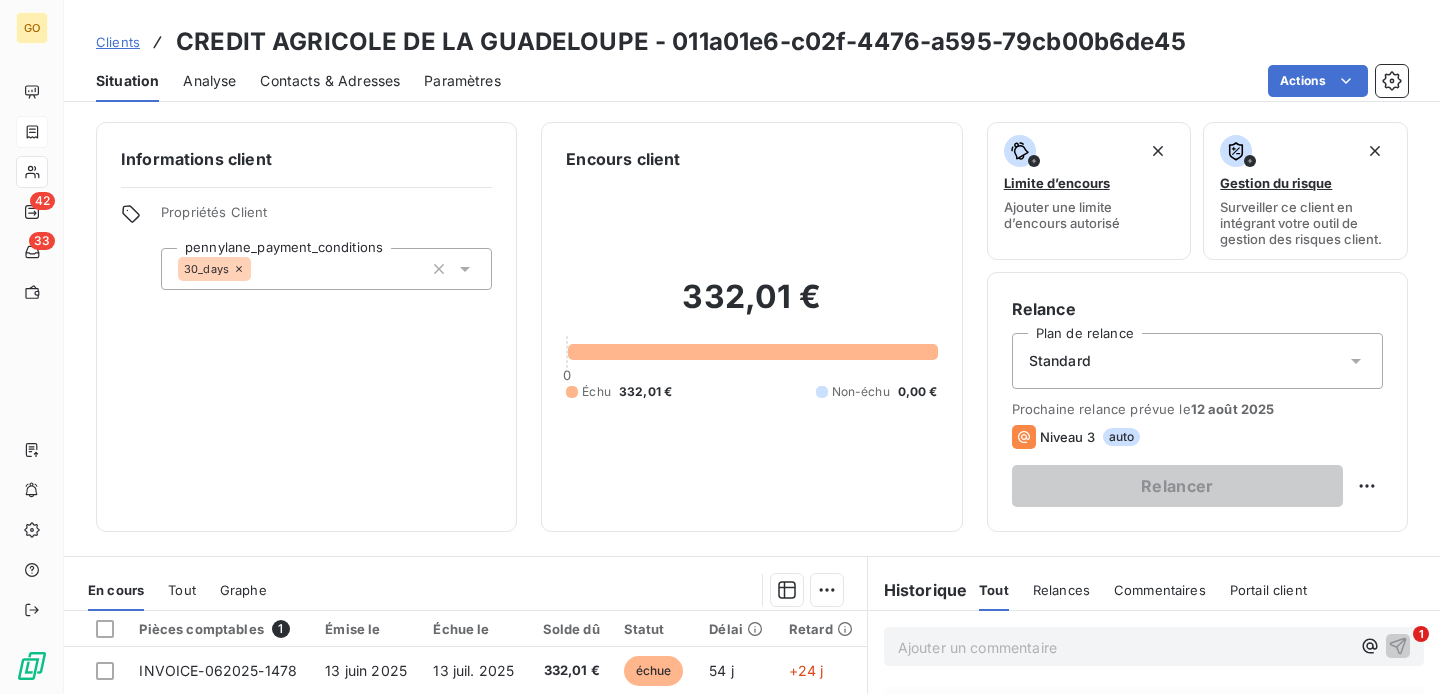 click on "CREDIT AGRICOLE DE LA GUADELOUPE - 011a01e6-c02f-4476-a595-79cb00b6de45" at bounding box center [681, 42] 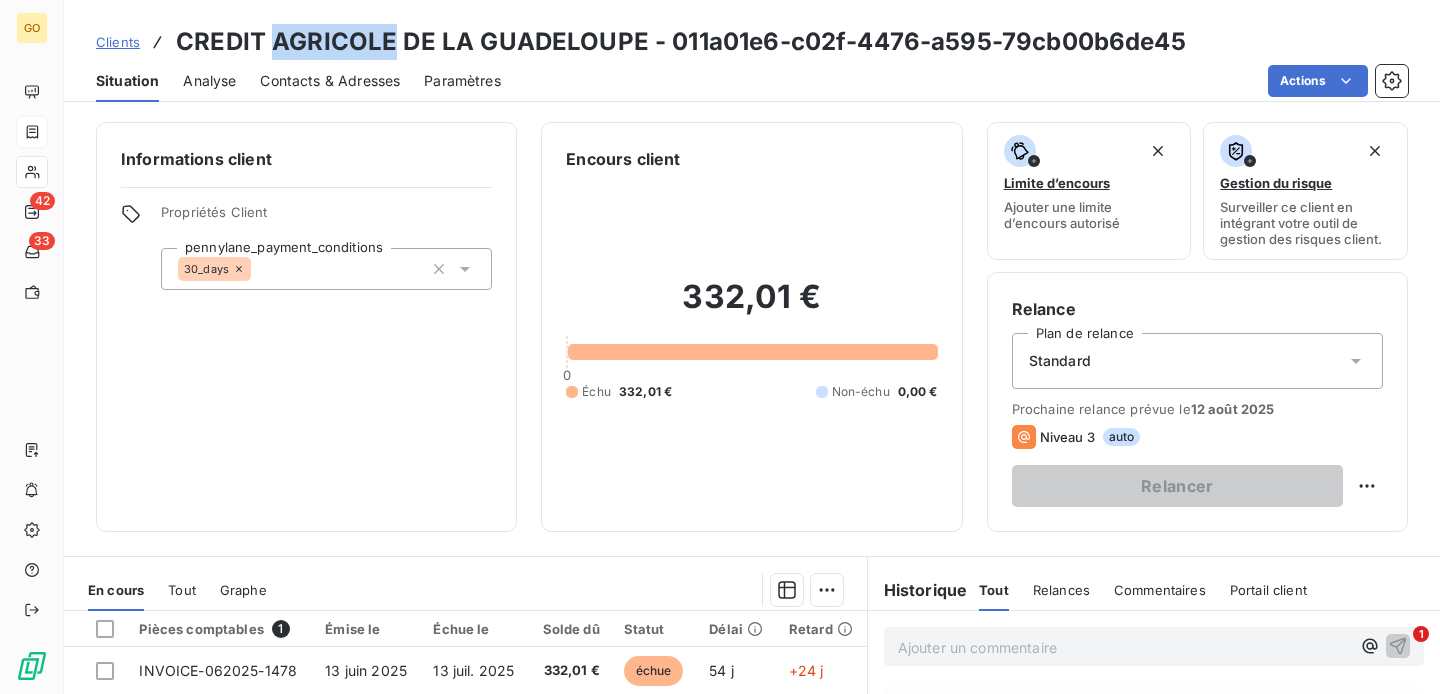 click on "CREDIT AGRICOLE DE LA GUADELOUPE - 011a01e6-c02f-4476-a595-79cb00b6de45" at bounding box center (681, 42) 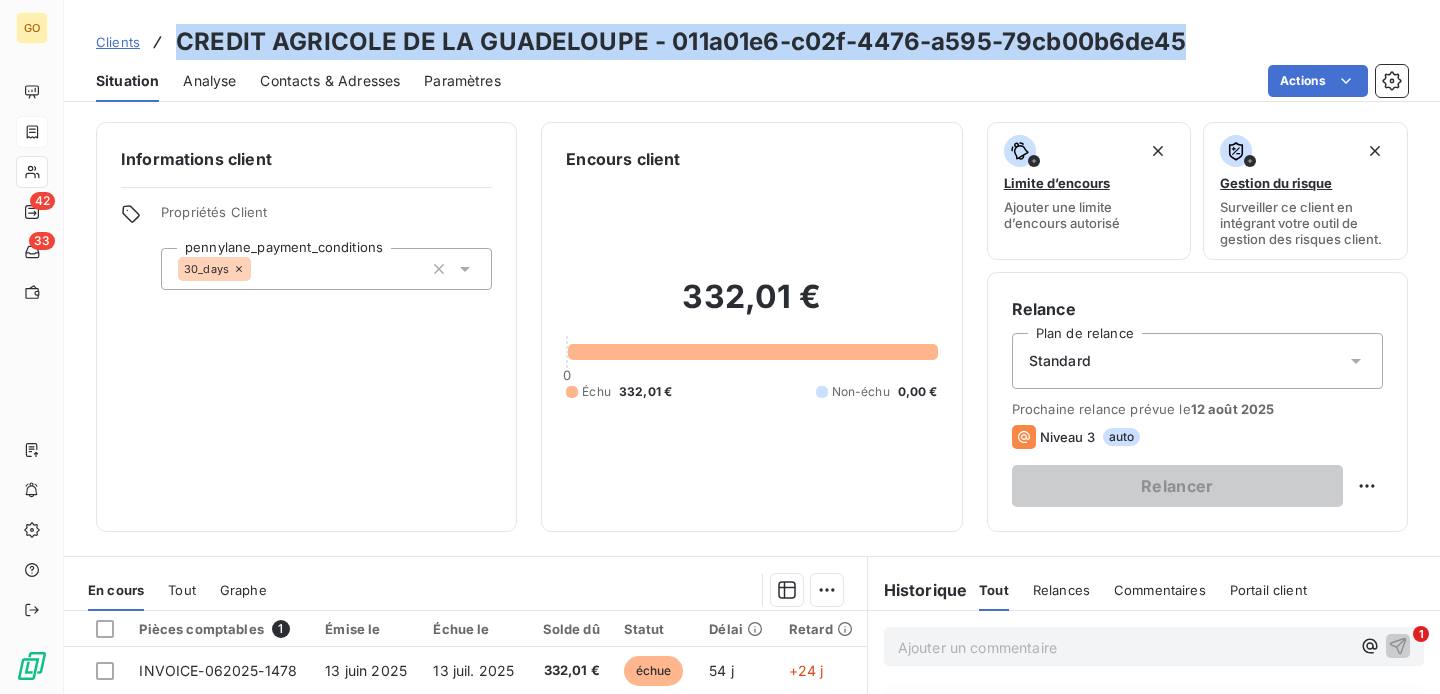 click on "CREDIT AGRICOLE DE LA GUADELOUPE - 011a01e6-c02f-4476-a595-79cb00b6de45" at bounding box center (681, 42) 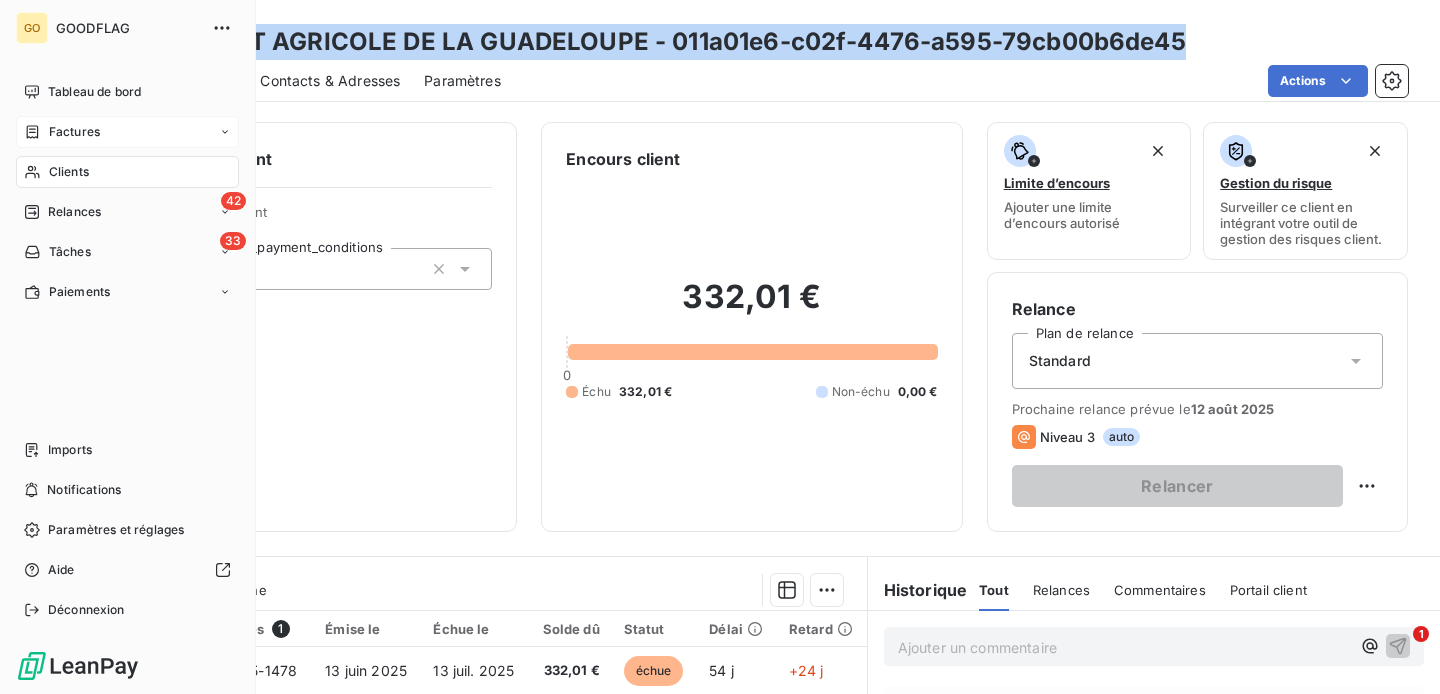 click on "Factures" at bounding box center [74, 132] 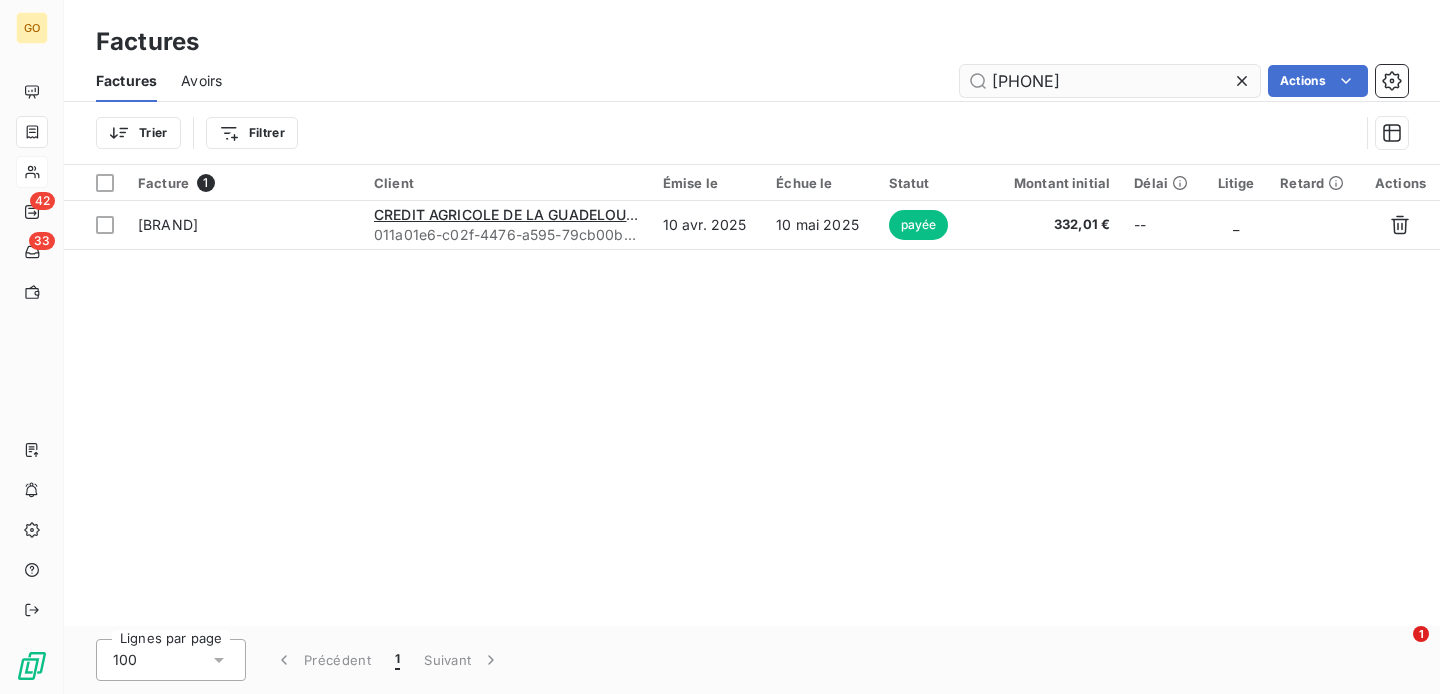 click on "FC250410-060555-019593" at bounding box center [1110, 81] 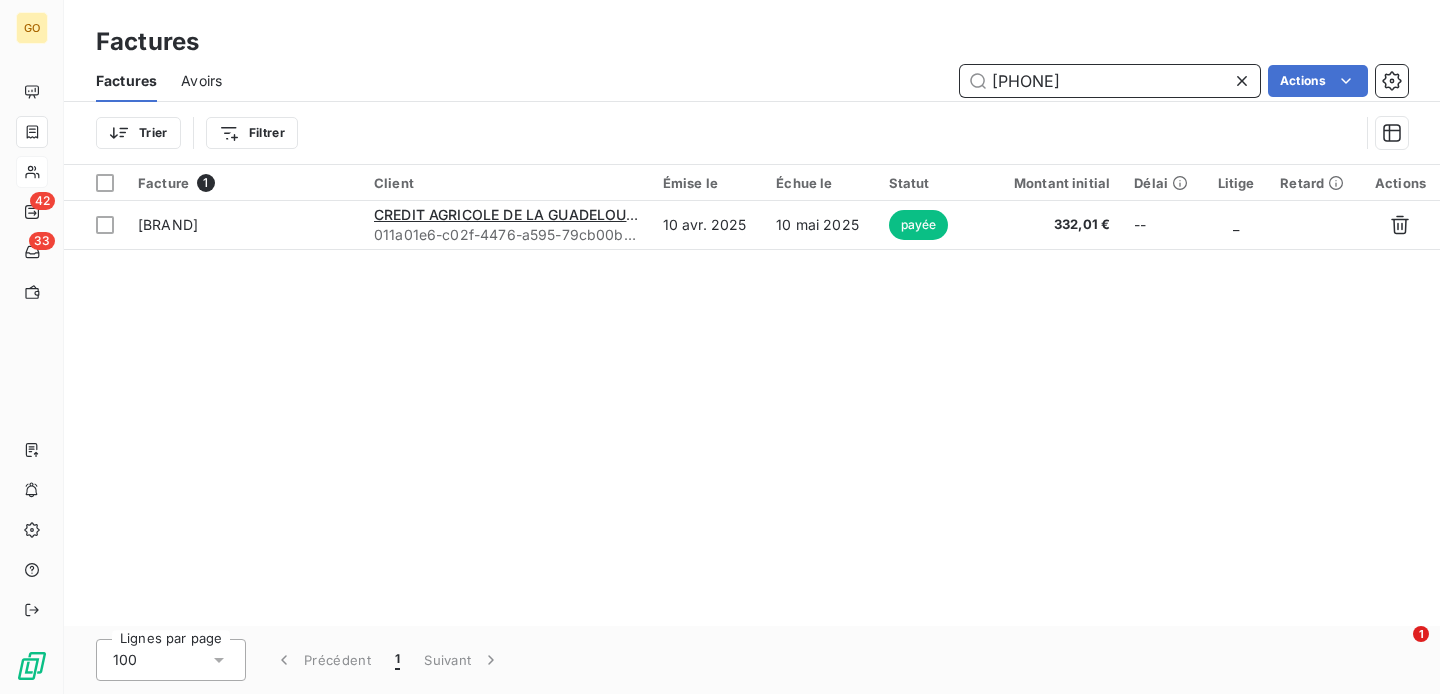click on "FC250410-060555-019593" at bounding box center (1110, 81) 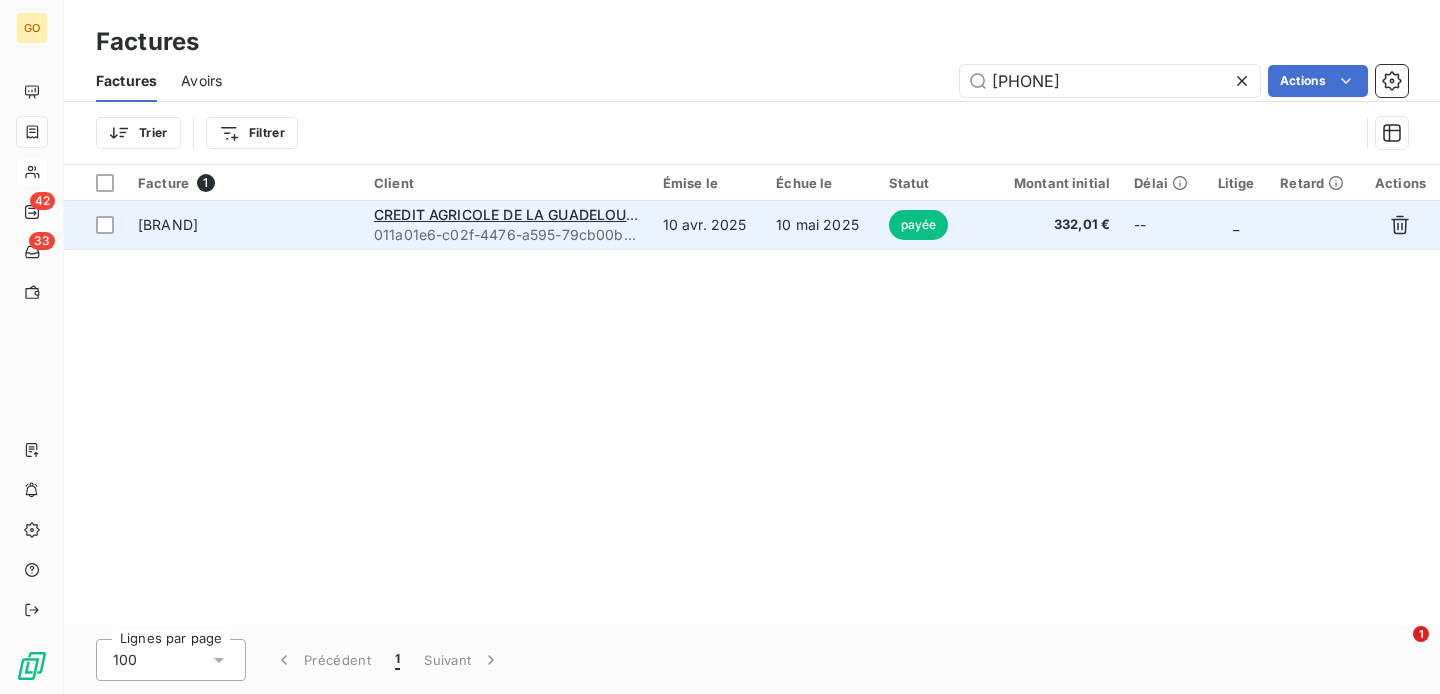 click on "zbooks_FC250410-060555-019593" at bounding box center (168, 224) 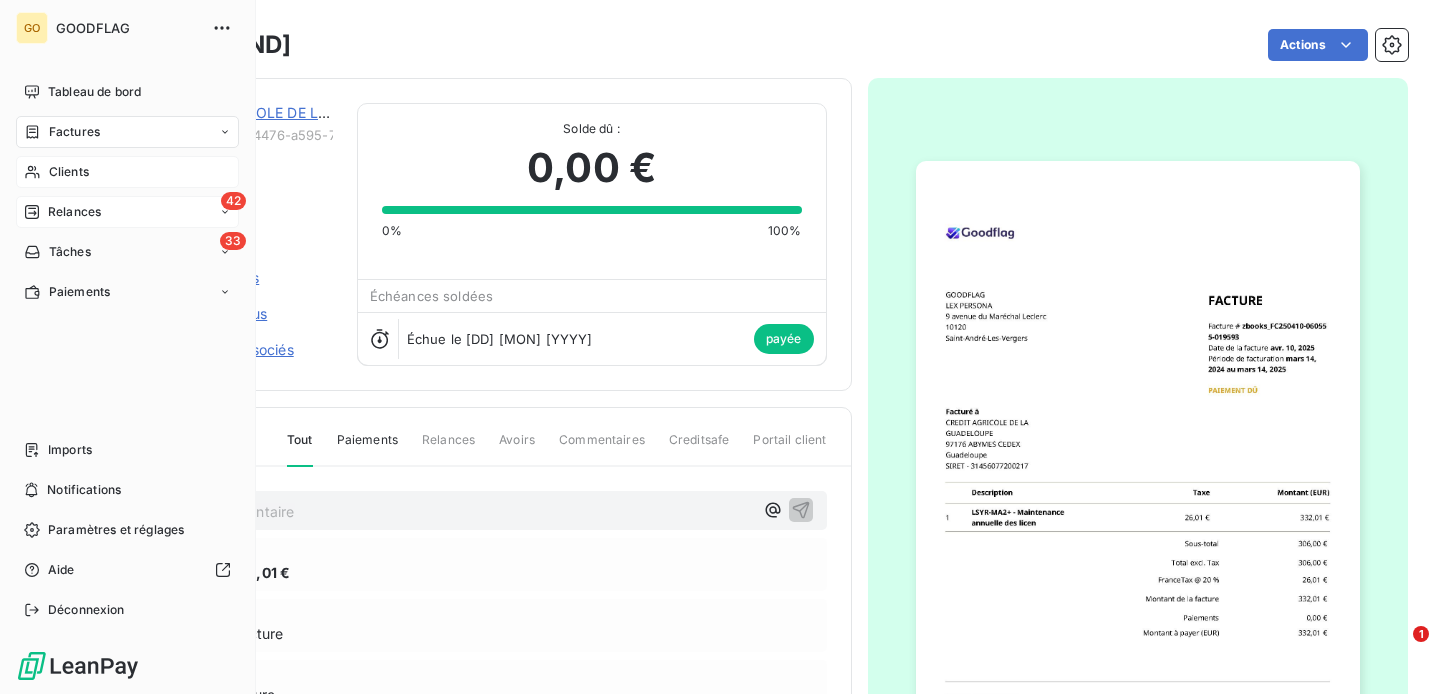 click on "Relances" at bounding box center (74, 212) 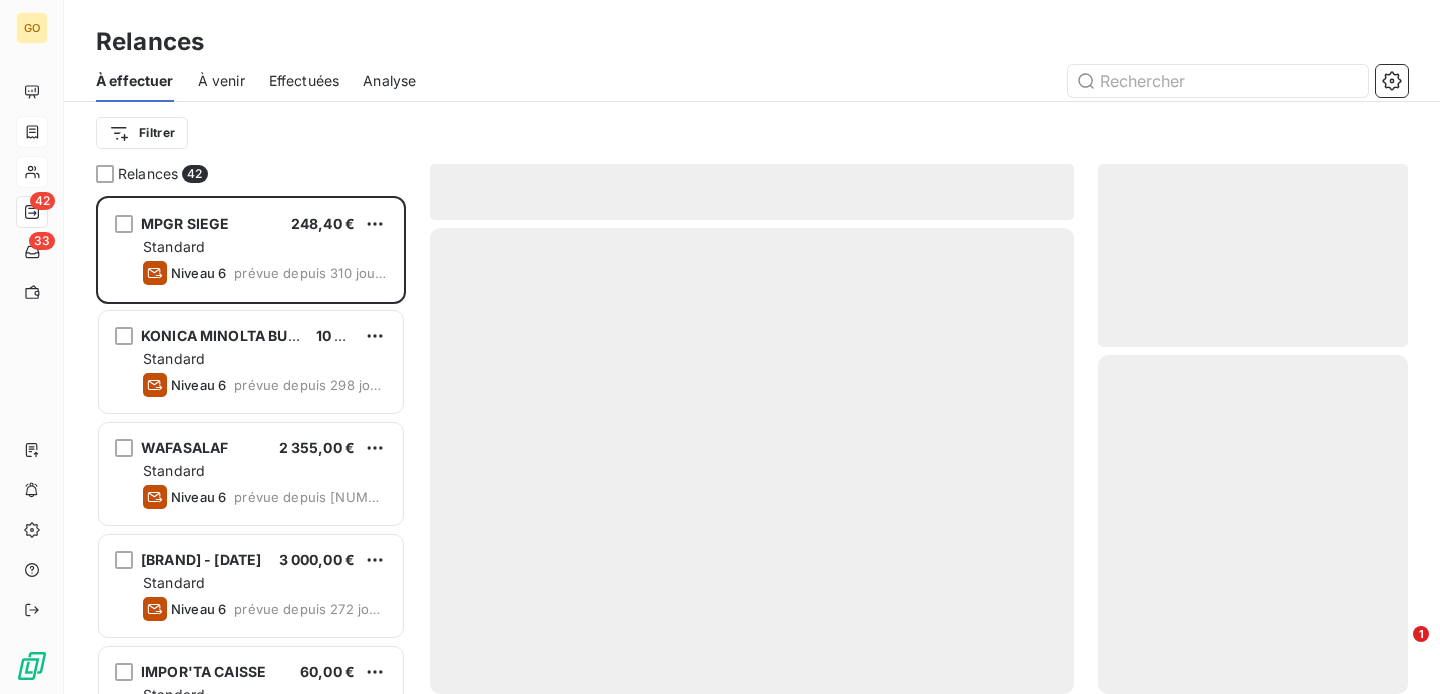 scroll, scrollTop: 1, scrollLeft: 1, axis: both 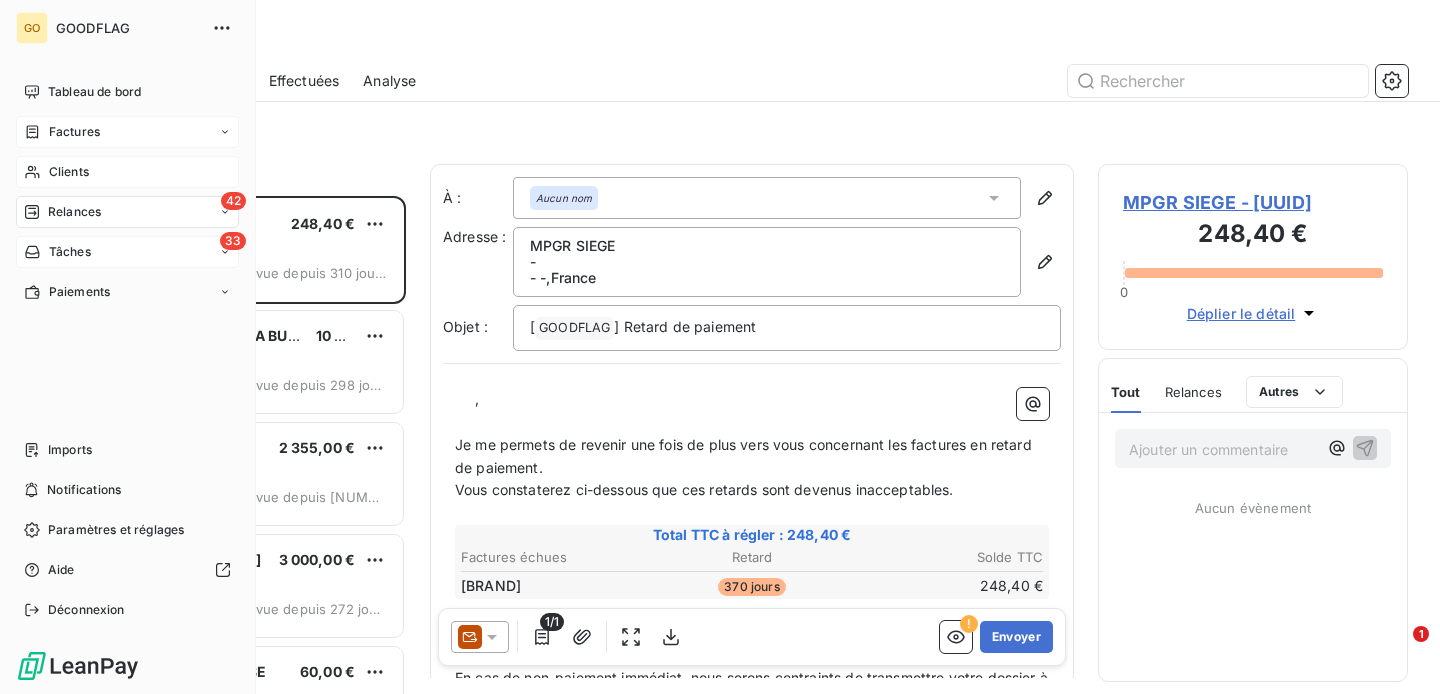 click on "Tâches" at bounding box center [70, 252] 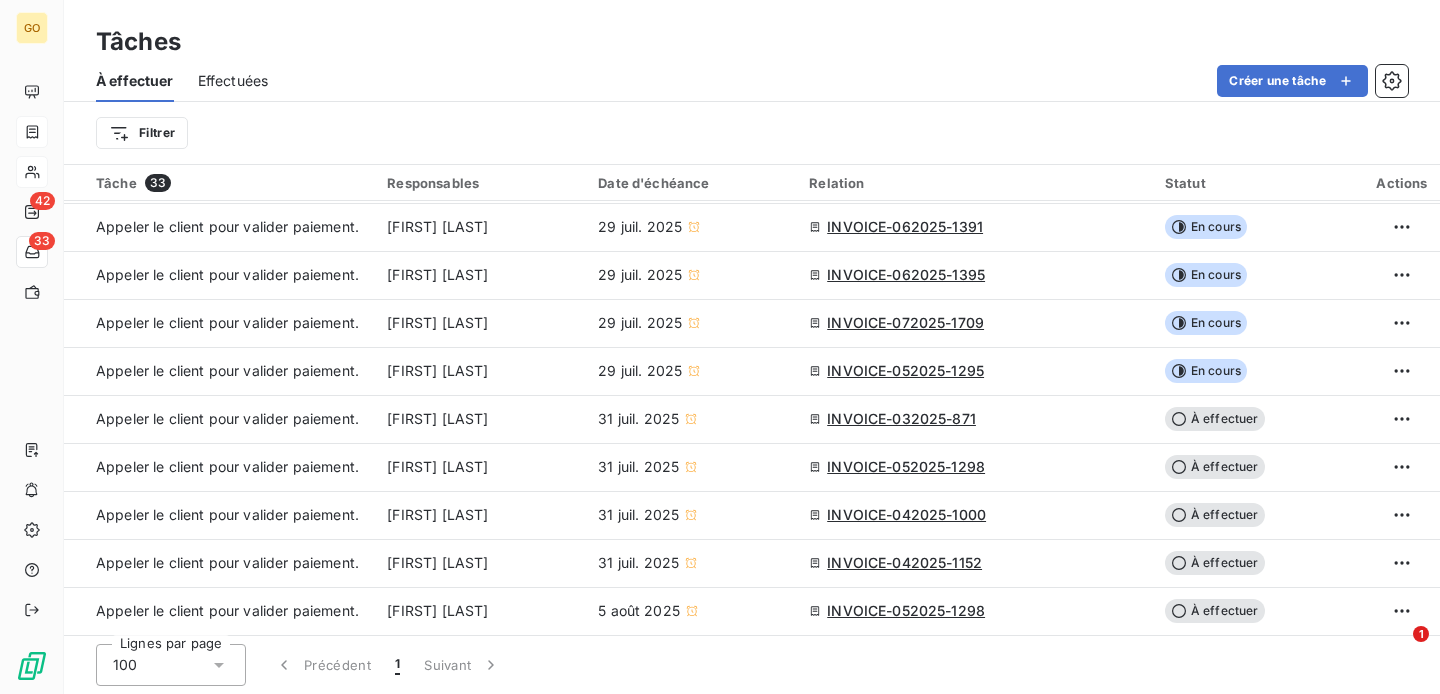 scroll, scrollTop: 827, scrollLeft: 0, axis: vertical 